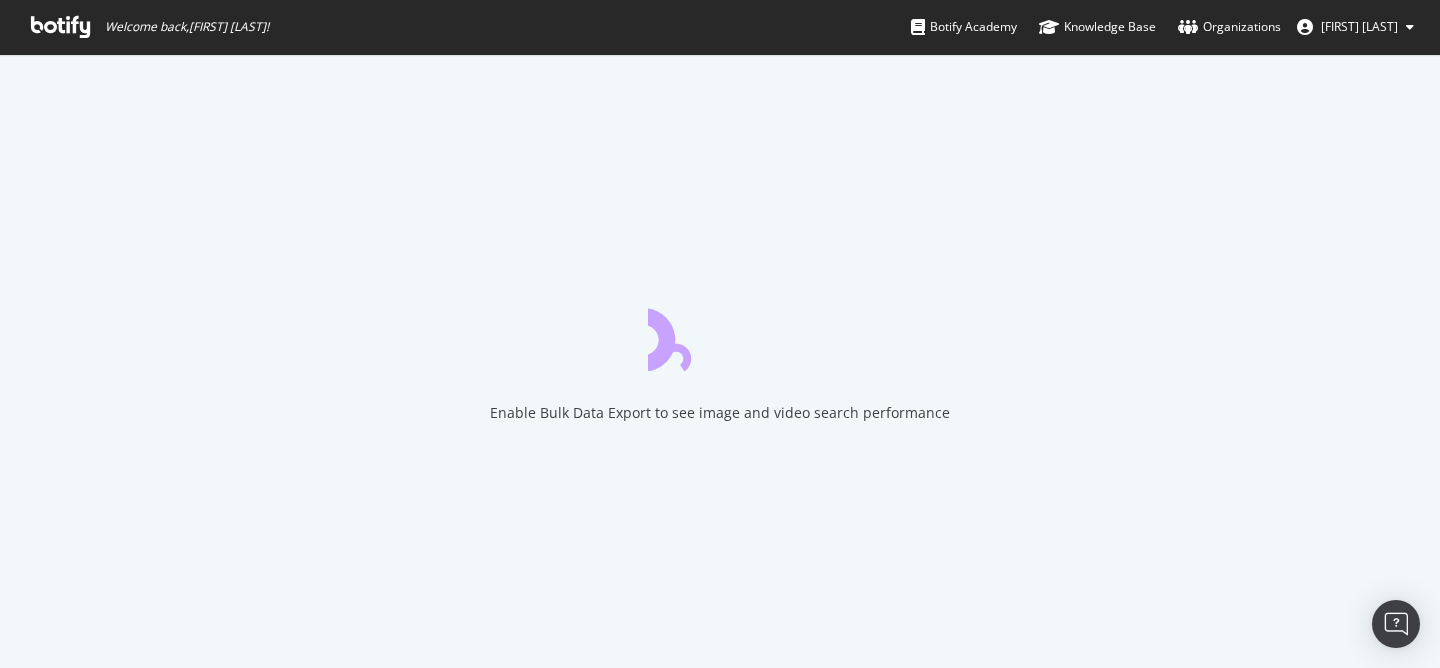 scroll, scrollTop: 0, scrollLeft: 0, axis: both 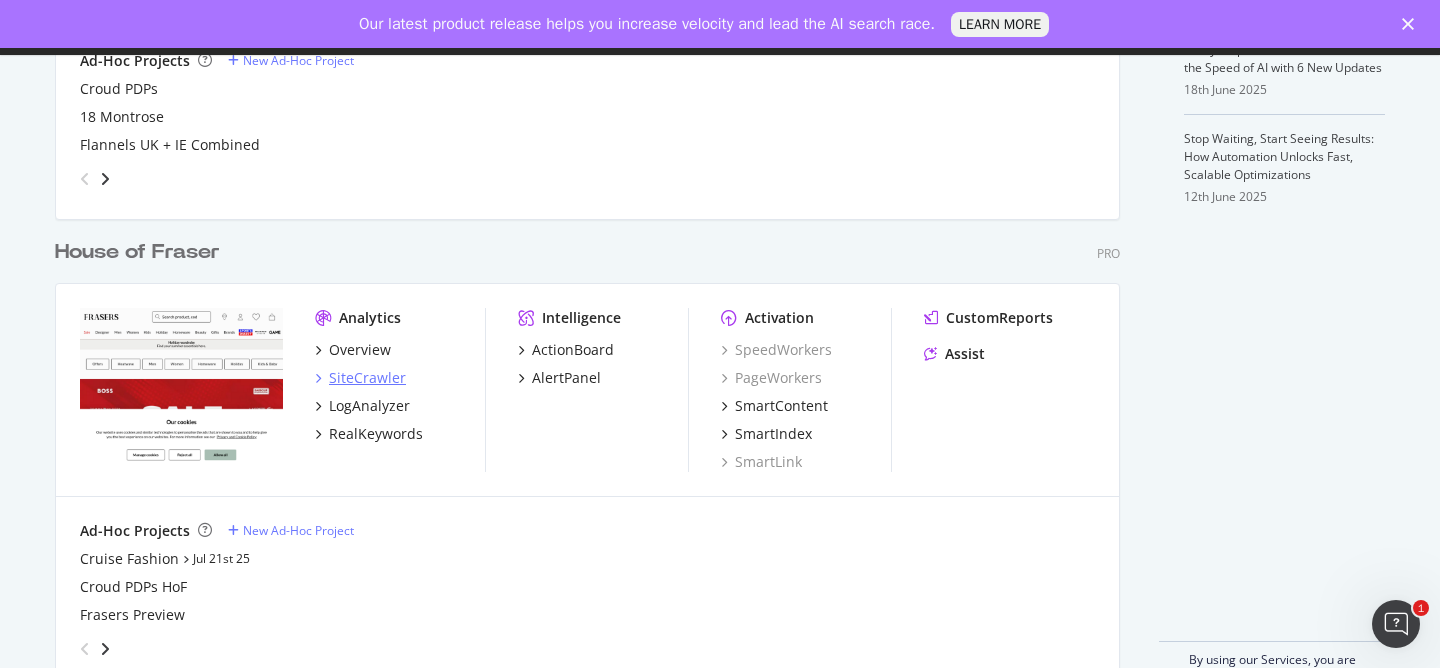 click on "SiteCrawler" at bounding box center (367, 378) 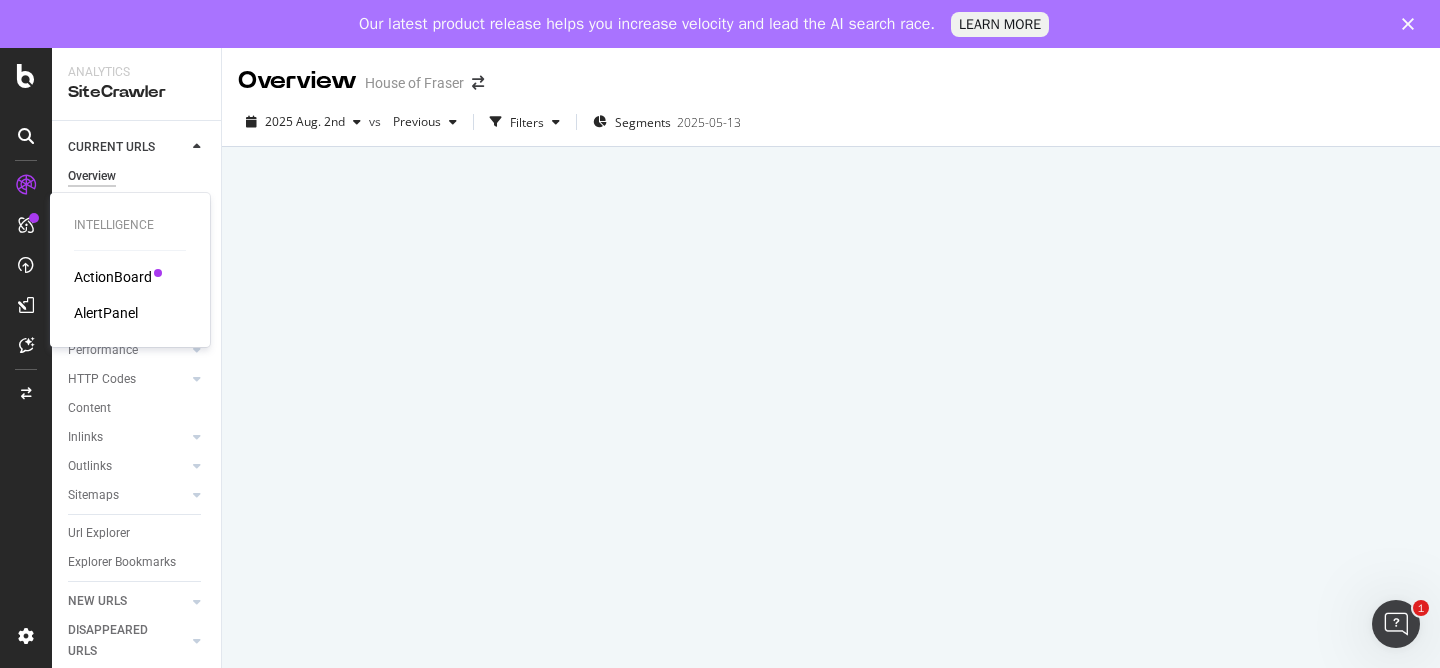 click on "ActionBoard" at bounding box center (113, 277) 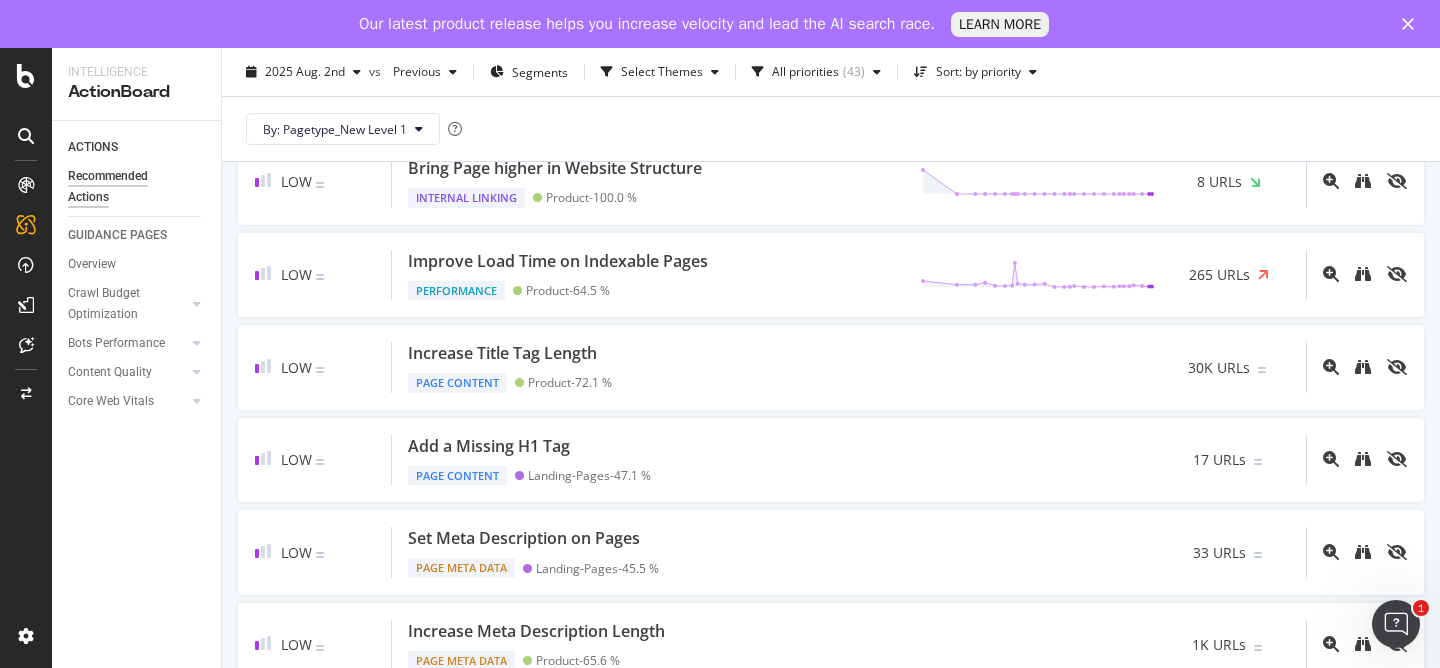 scroll, scrollTop: 1121, scrollLeft: 0, axis: vertical 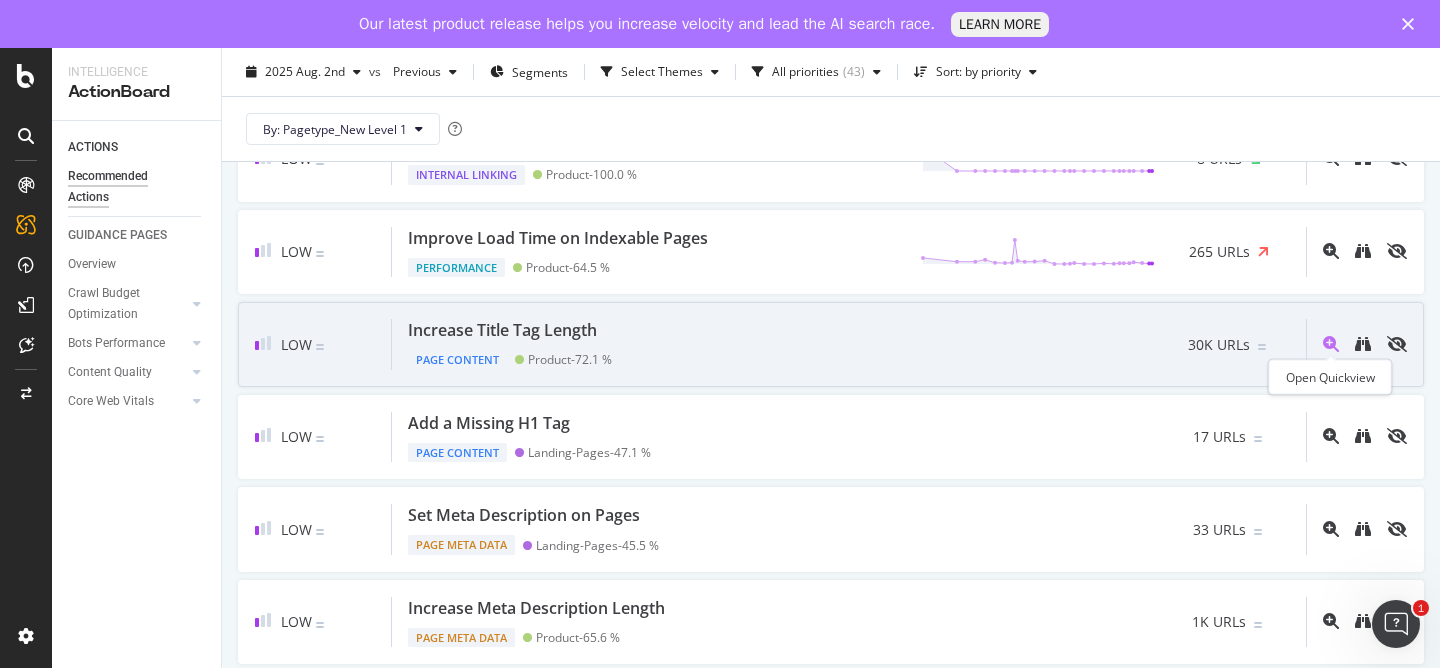 click at bounding box center (1331, 344) 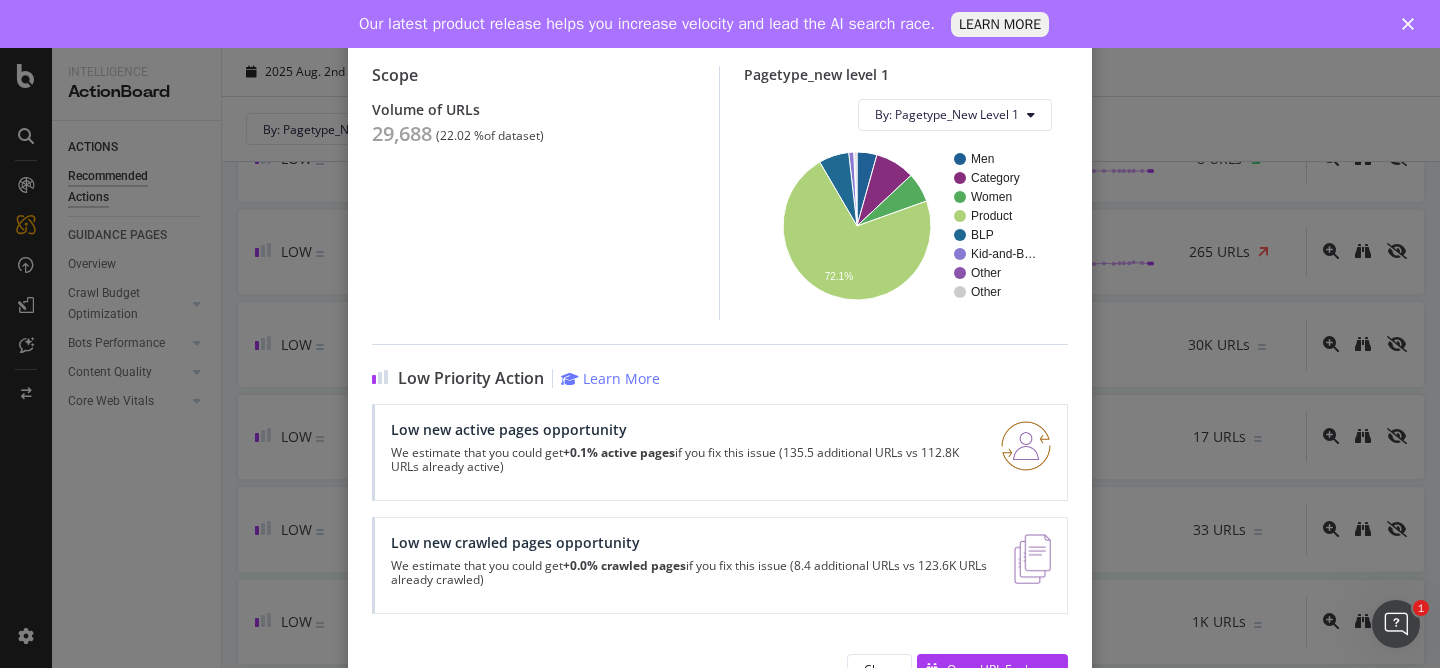 scroll, scrollTop: 275, scrollLeft: 0, axis: vertical 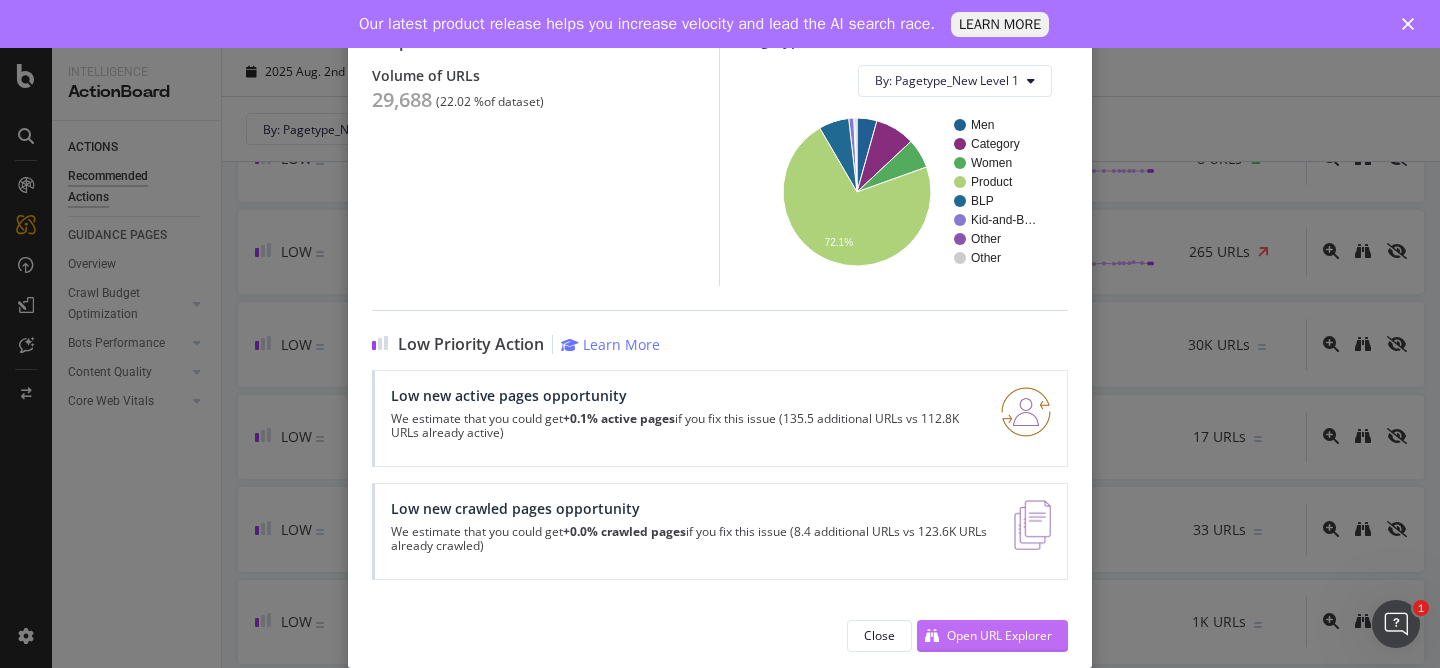 click on "Open URL Explorer" at bounding box center (999, 635) 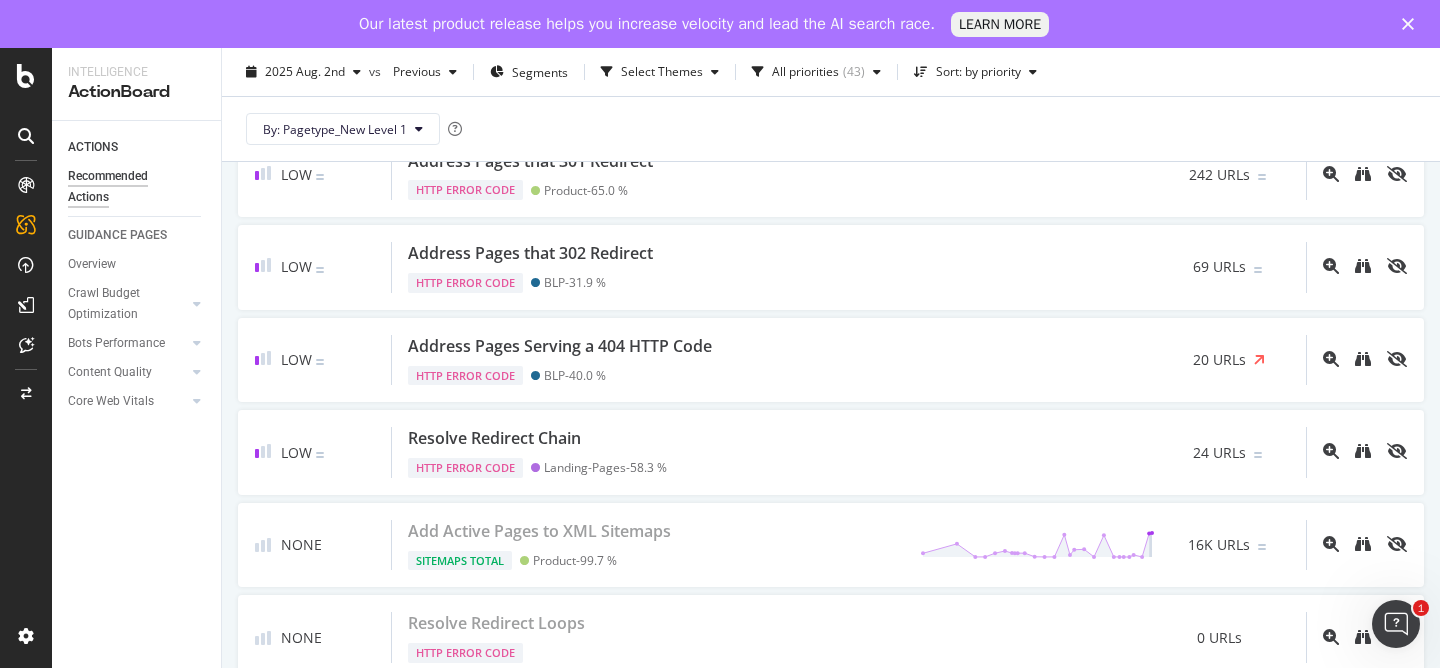 scroll, scrollTop: 3932, scrollLeft: 0, axis: vertical 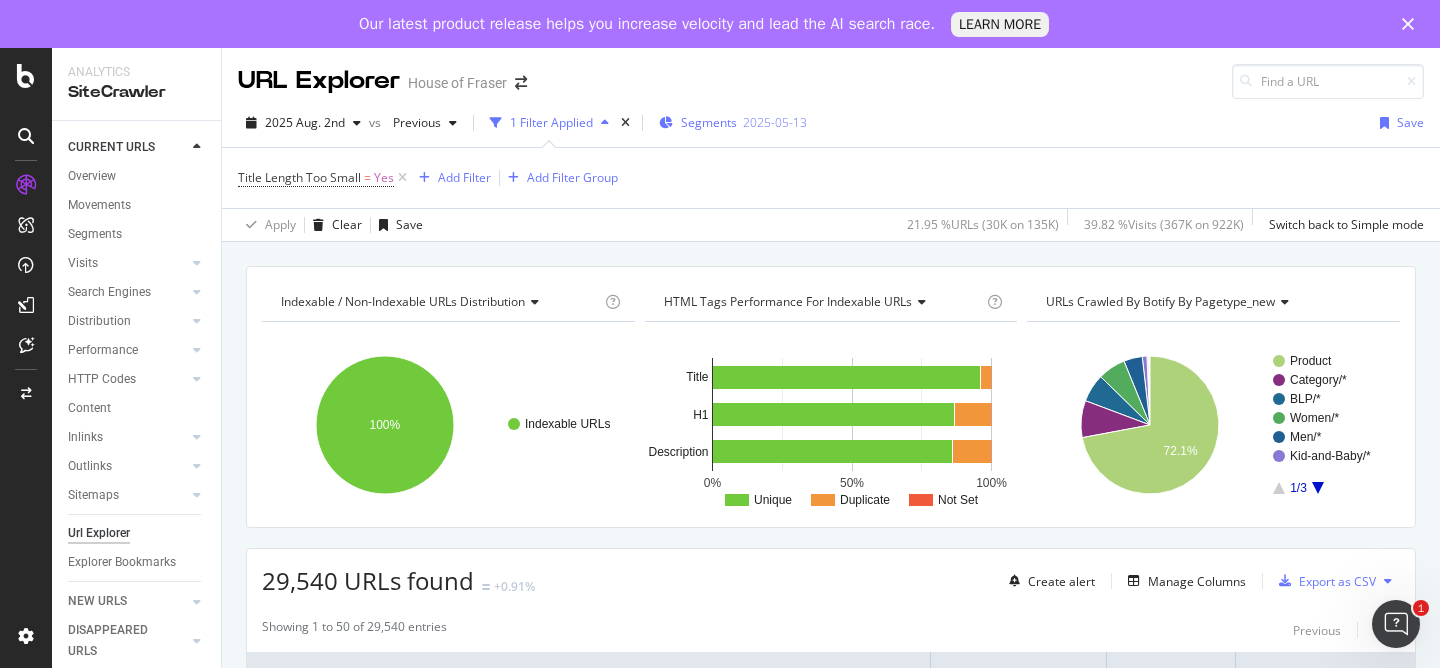 click on "Segments" at bounding box center (709, 122) 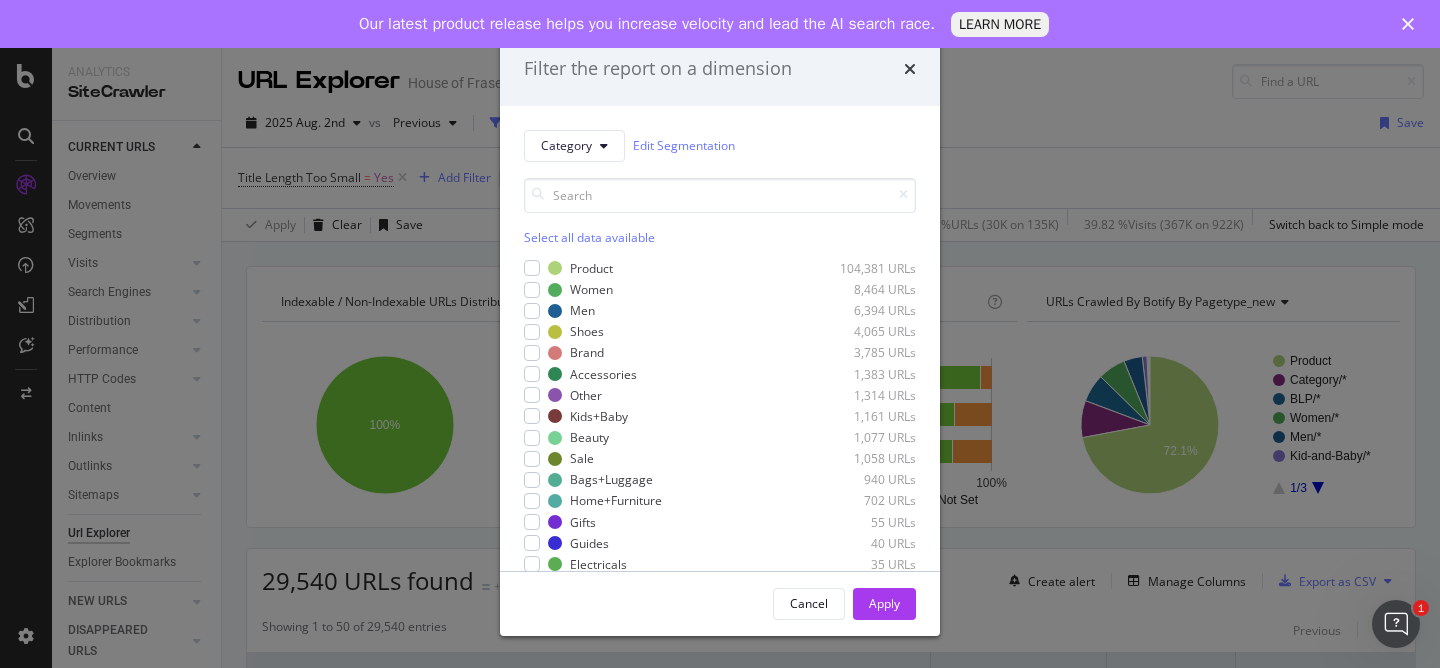 click on "Select all data available" at bounding box center [720, 237] 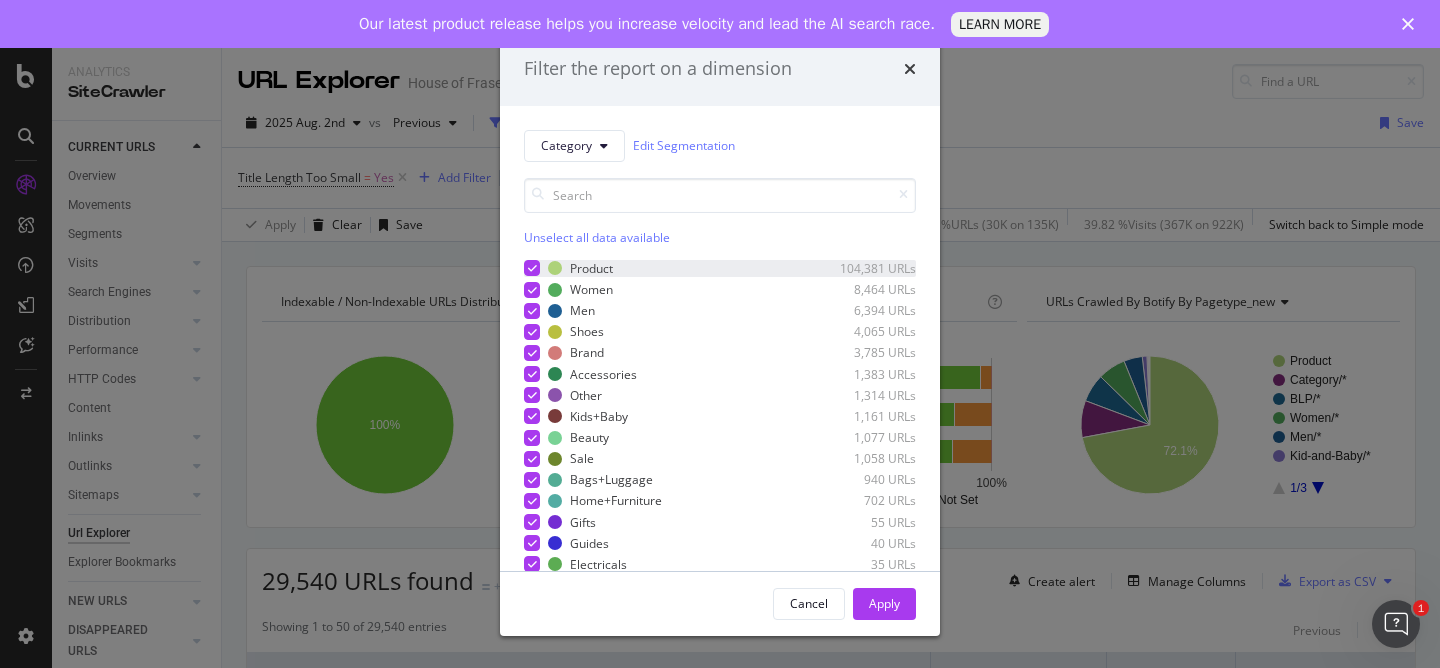 click at bounding box center [532, 268] 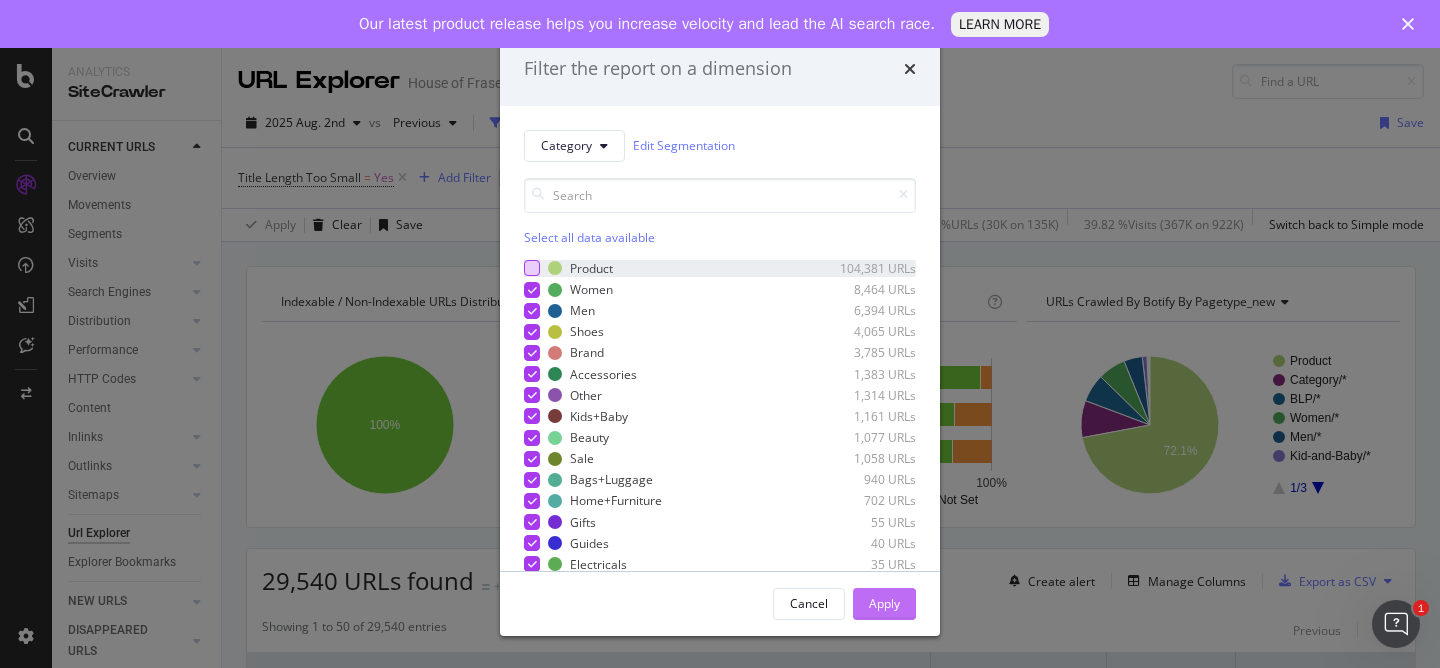 click on "Apply" at bounding box center [884, 603] 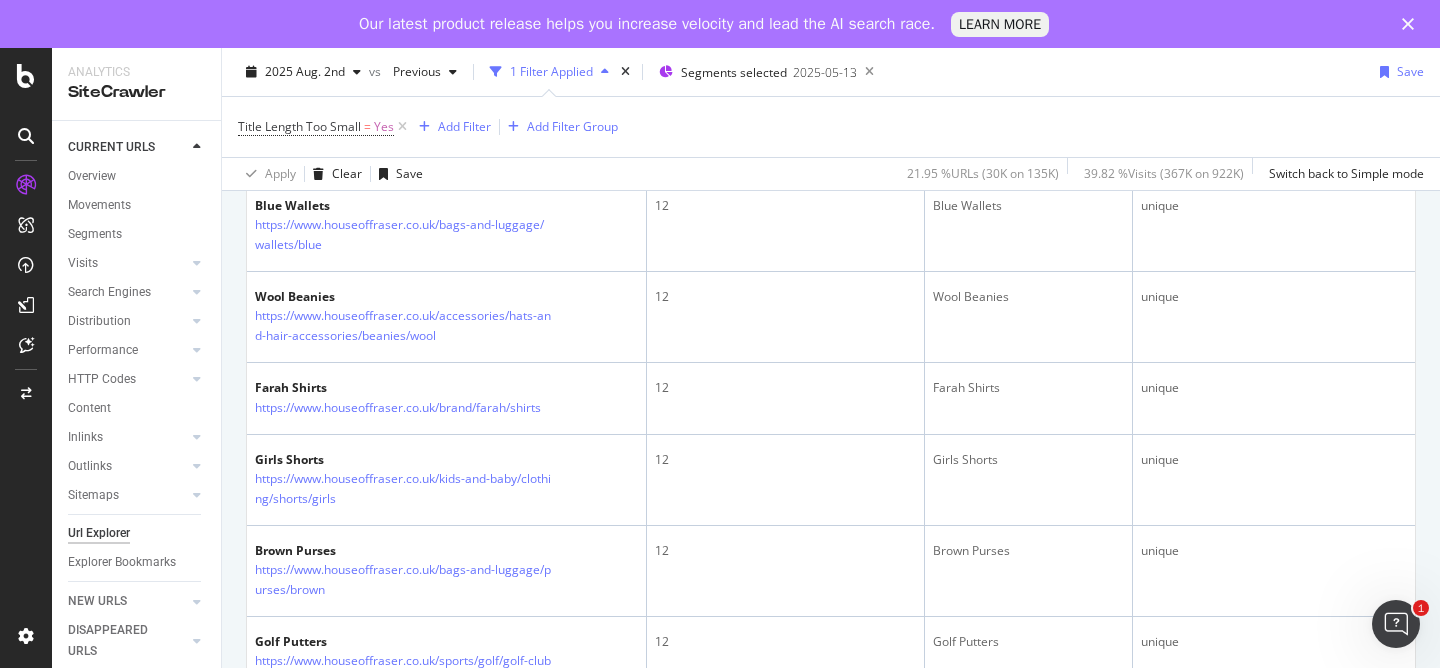 scroll, scrollTop: 4598, scrollLeft: 0, axis: vertical 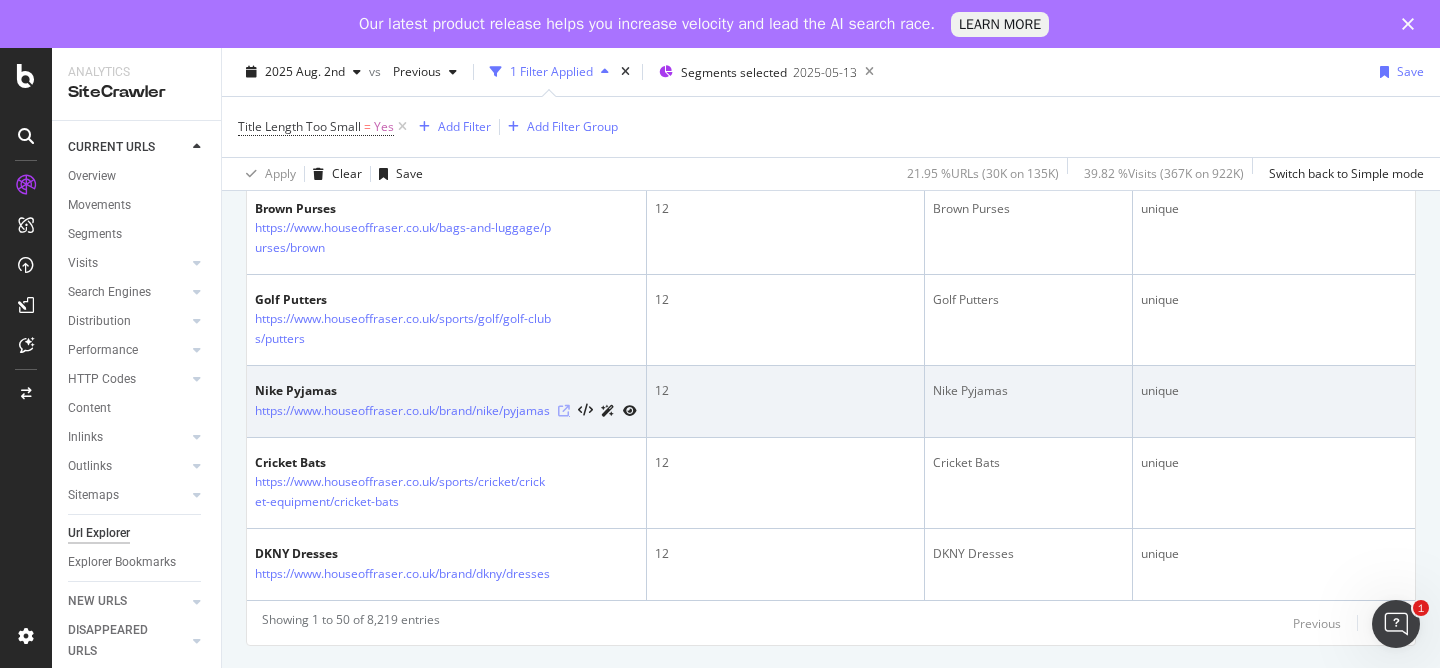 click at bounding box center [564, 411] 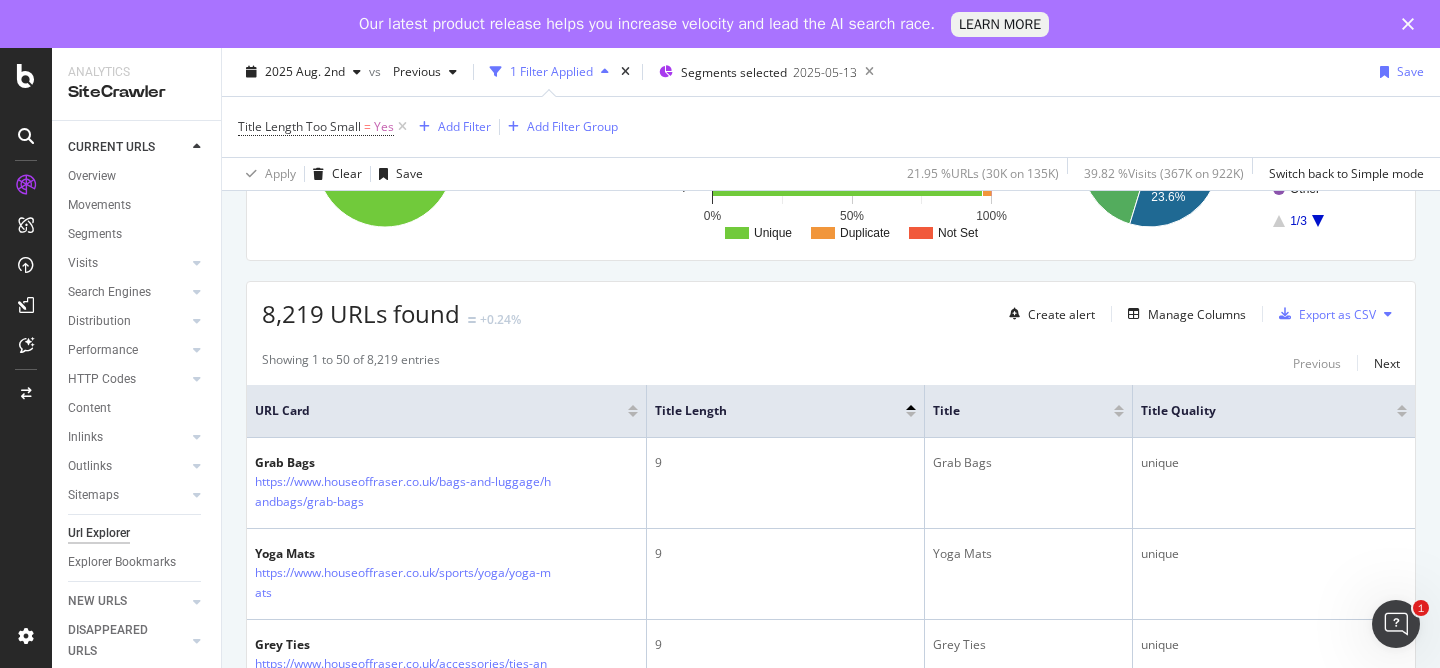 scroll, scrollTop: 347, scrollLeft: 0, axis: vertical 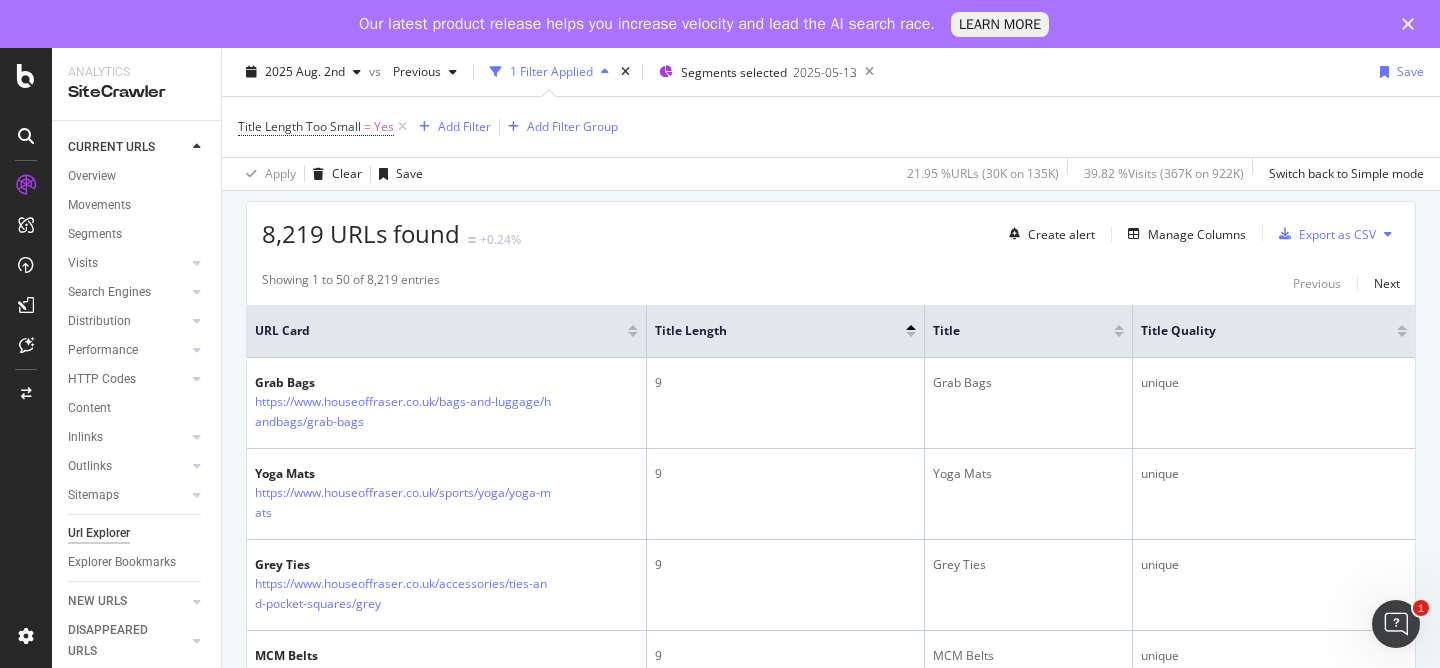 click at bounding box center [911, 334] 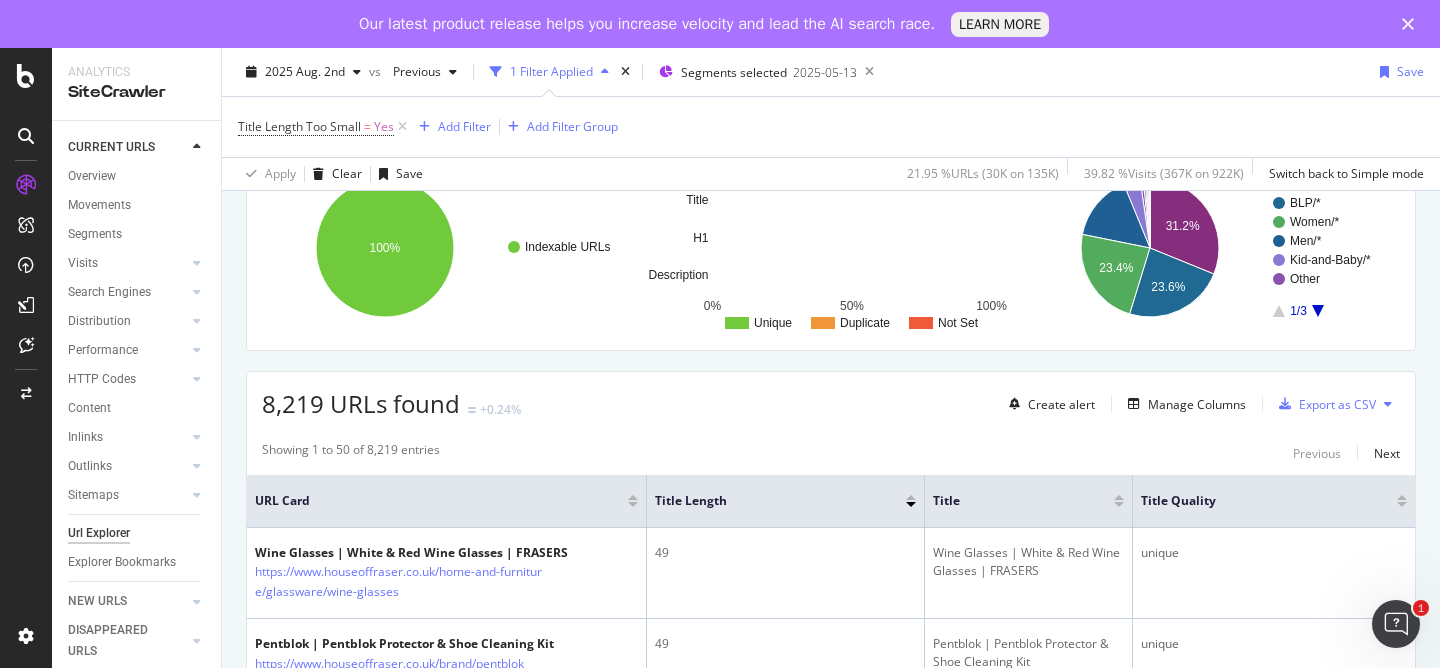scroll, scrollTop: 181, scrollLeft: 0, axis: vertical 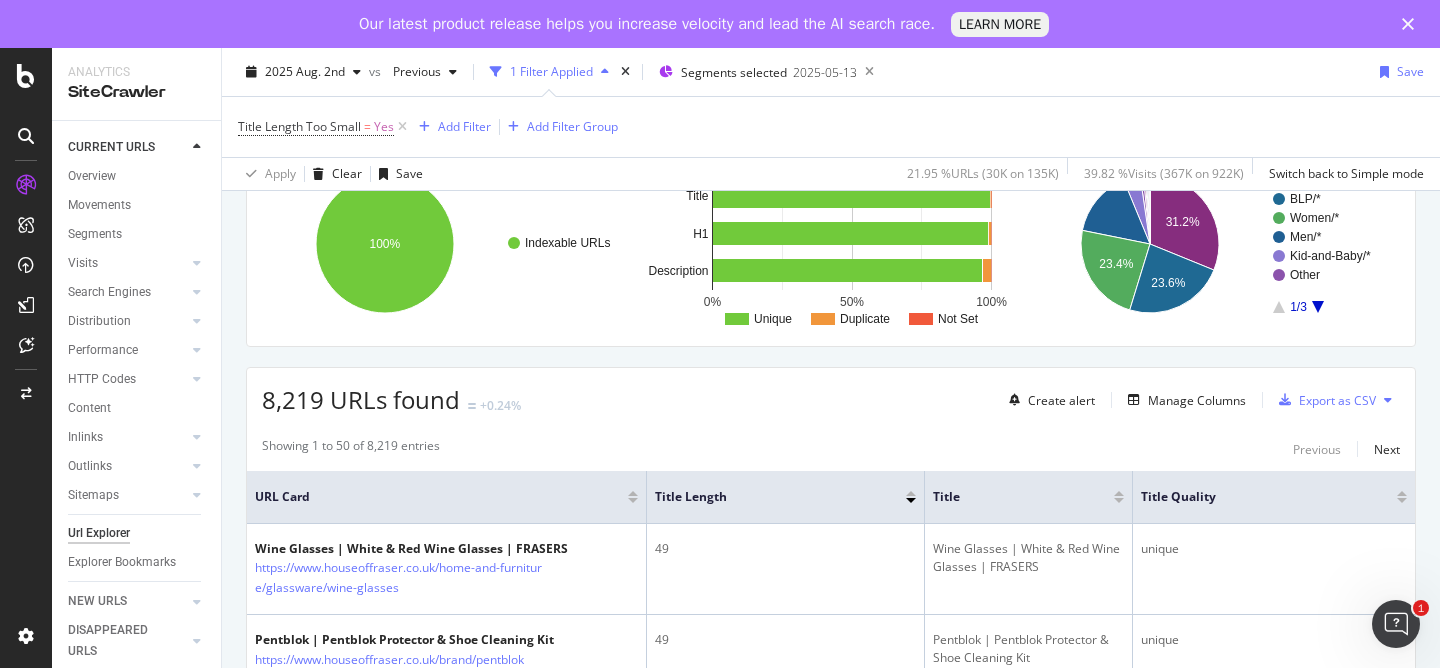 click at bounding box center [911, 493] 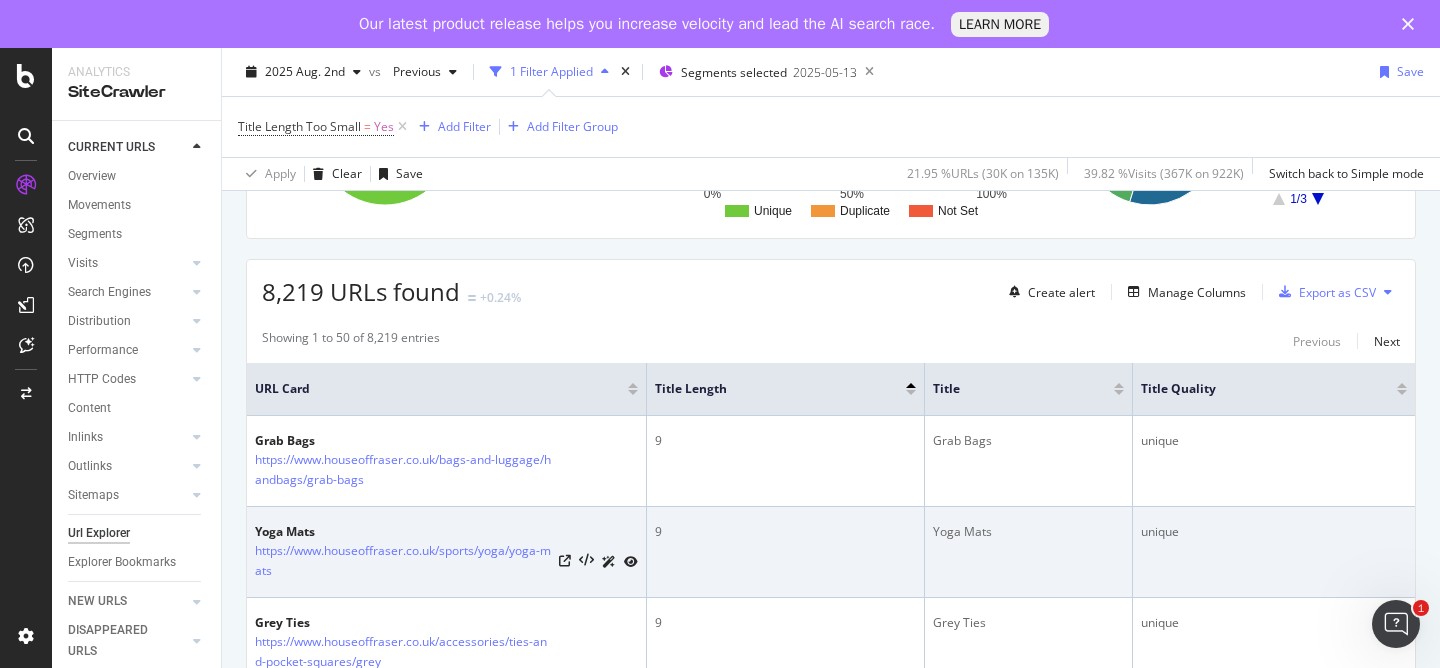 scroll, scrollTop: 342, scrollLeft: 0, axis: vertical 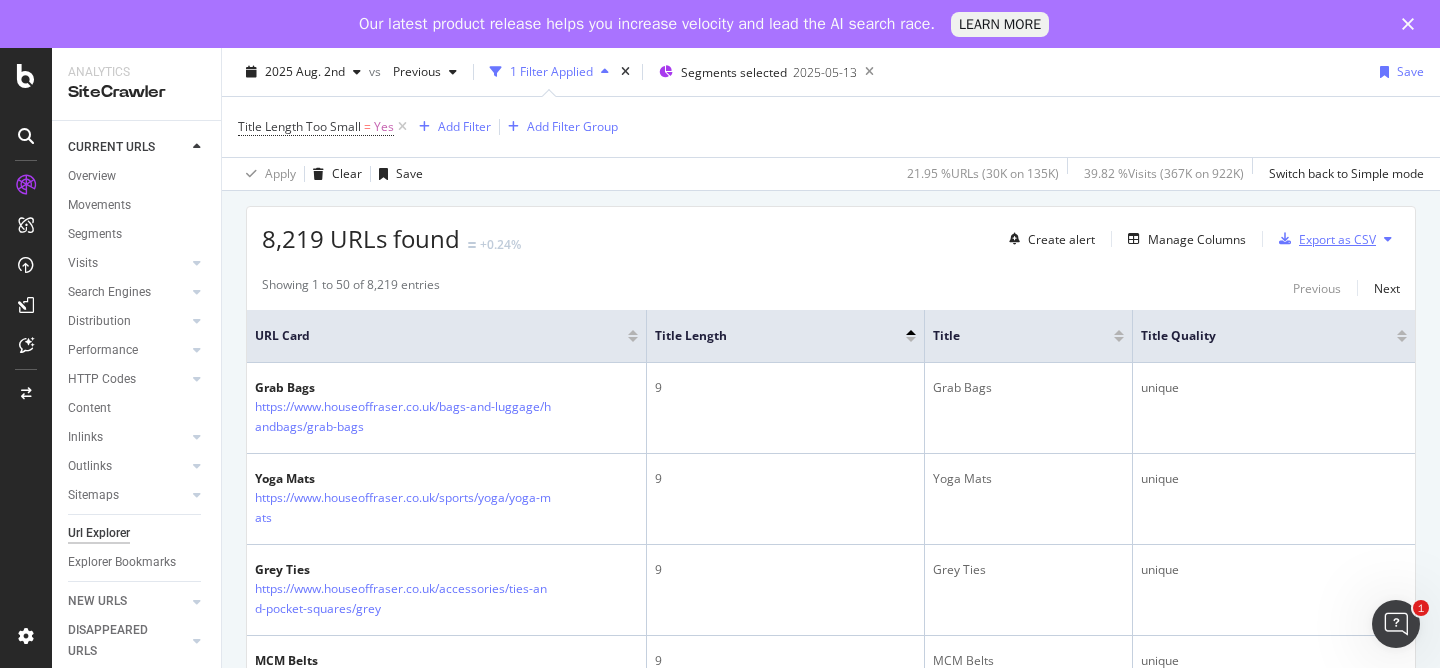 click on "Export as CSV" at bounding box center [1337, 239] 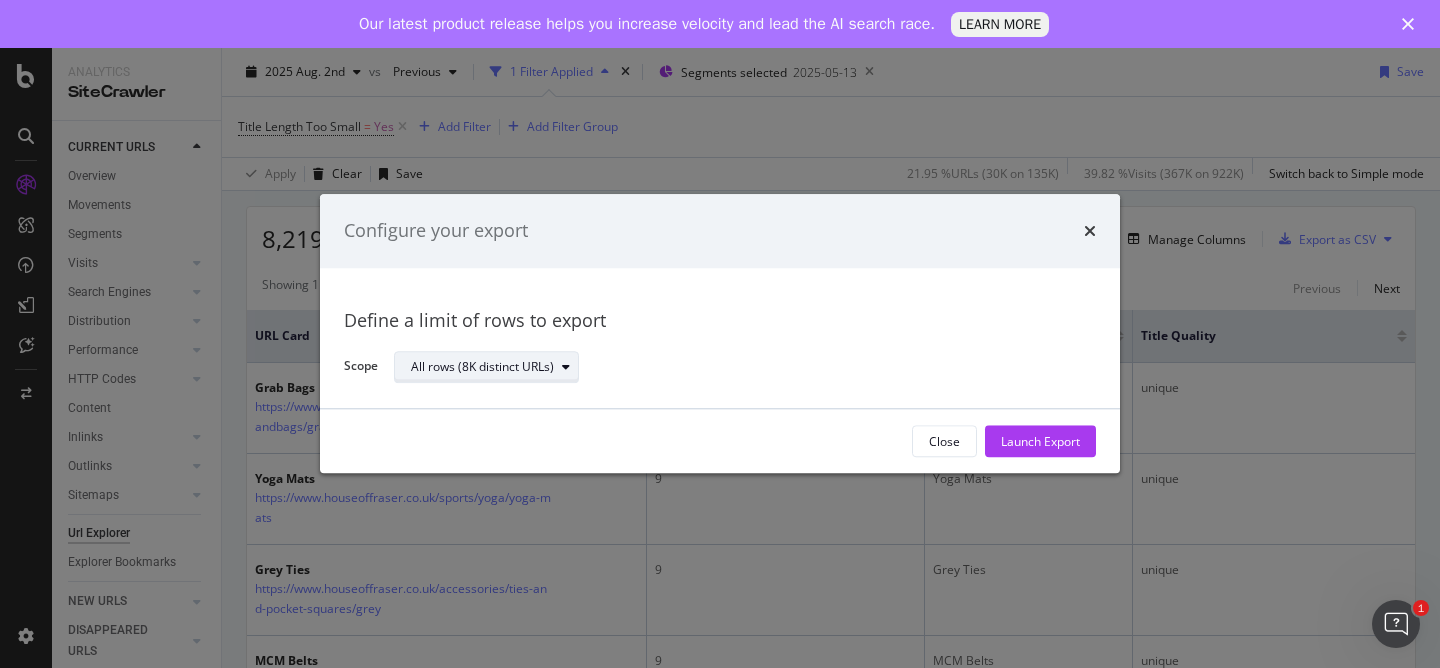 click on "All rows (8K distinct URLs)" at bounding box center [494, 367] 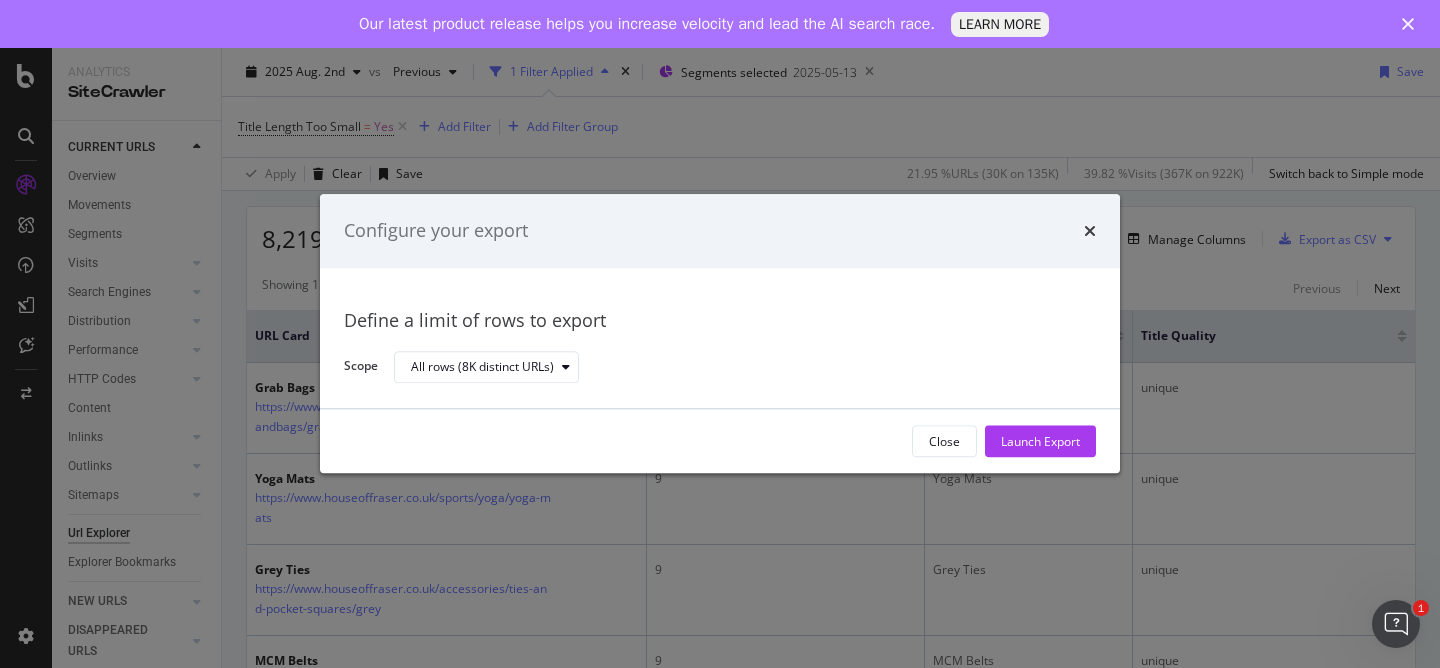 click on "Define a limit of rows to export" at bounding box center [720, 321] 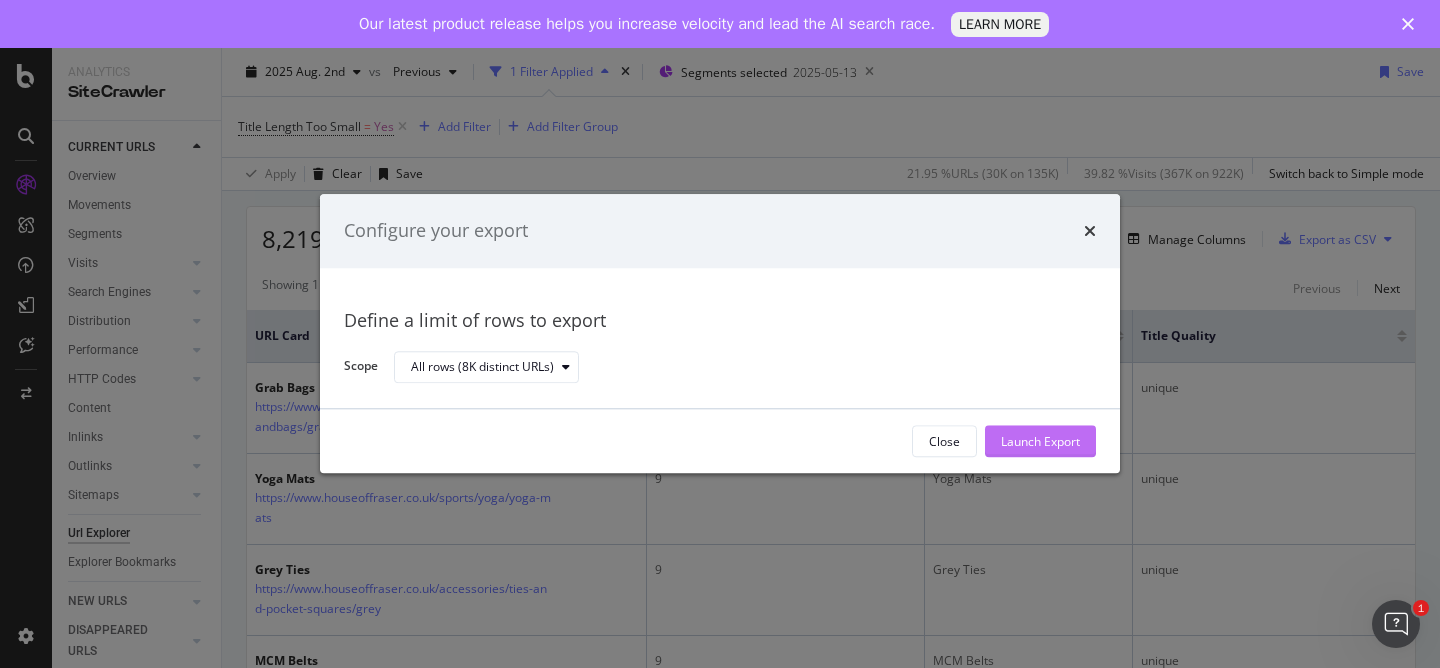 click on "Launch Export" at bounding box center [1040, 441] 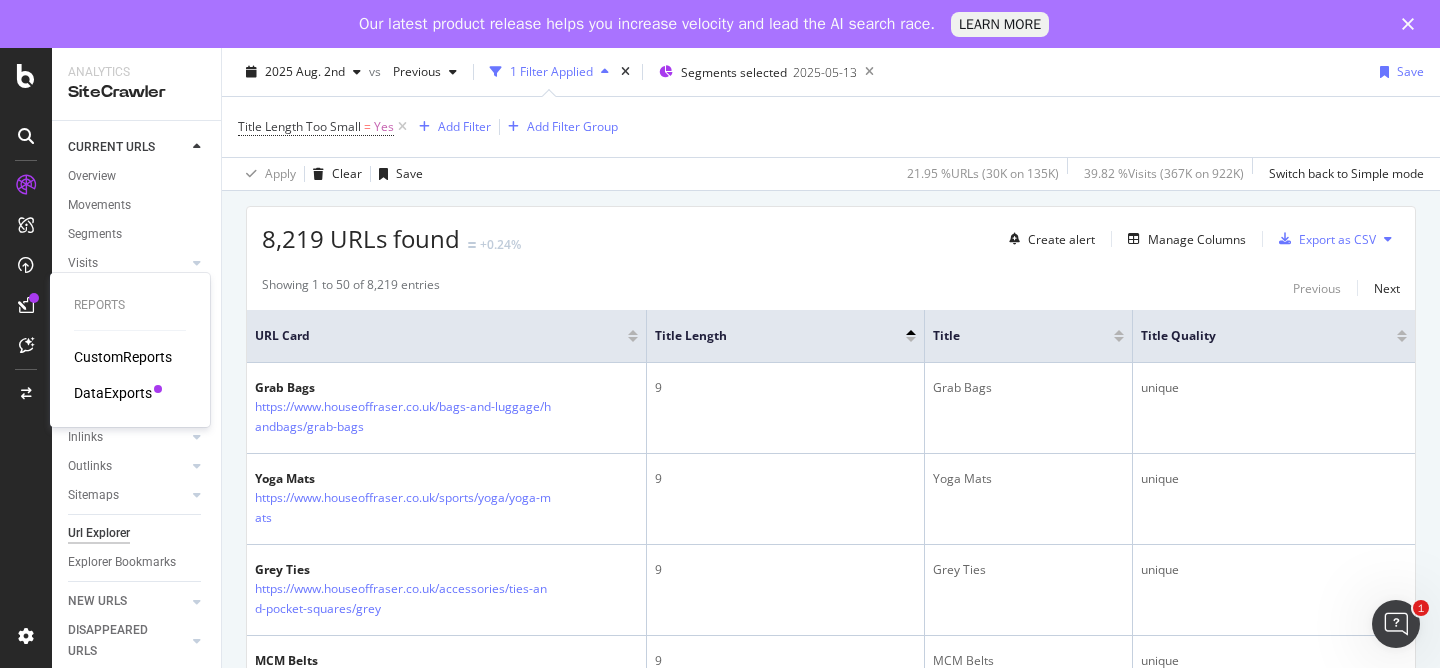 click on "DataExports" at bounding box center (113, 393) 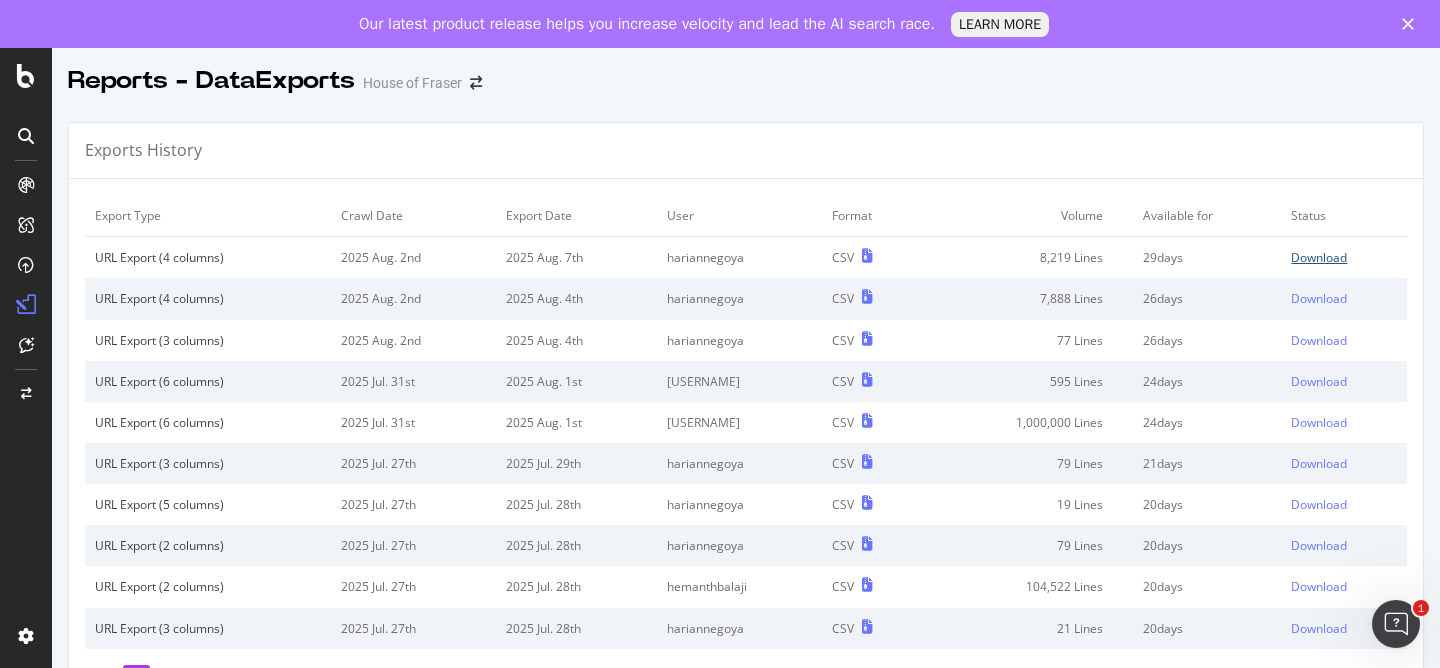 click on "Download" at bounding box center (1319, 257) 